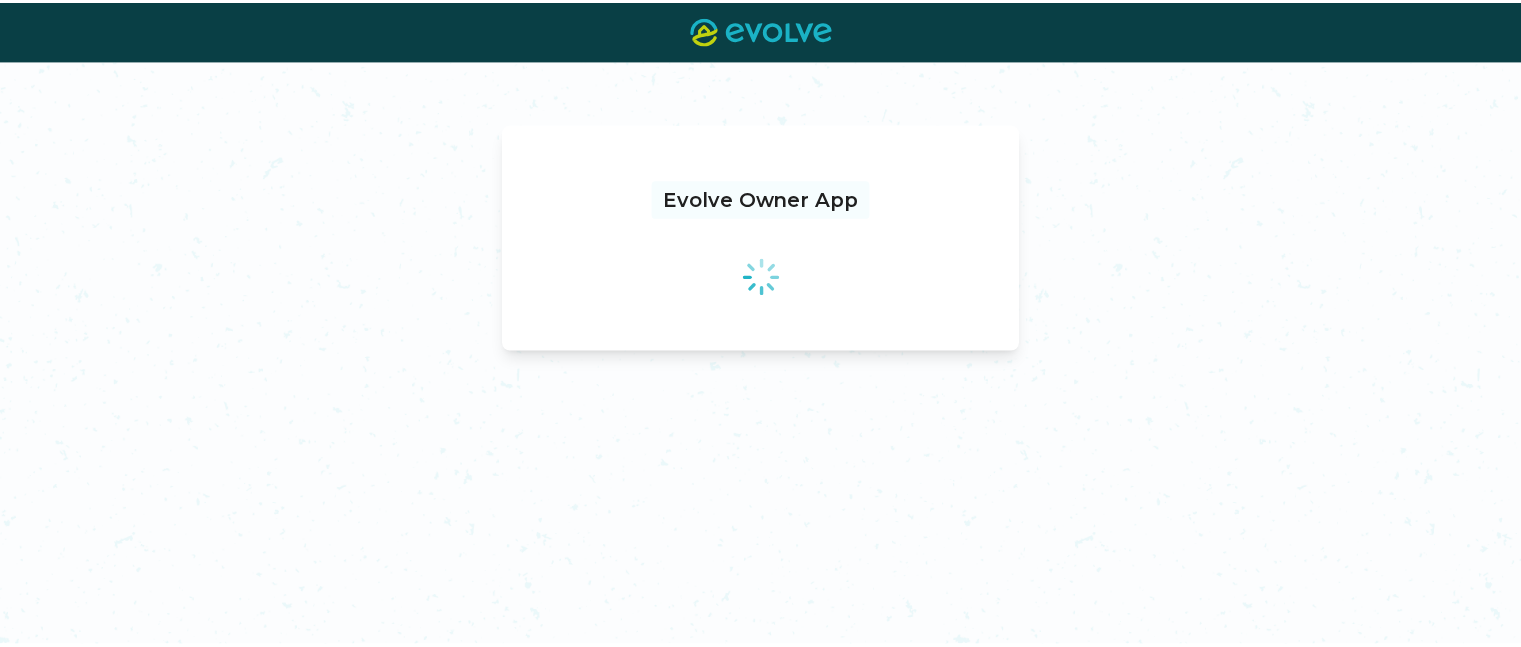scroll, scrollTop: 0, scrollLeft: 0, axis: both 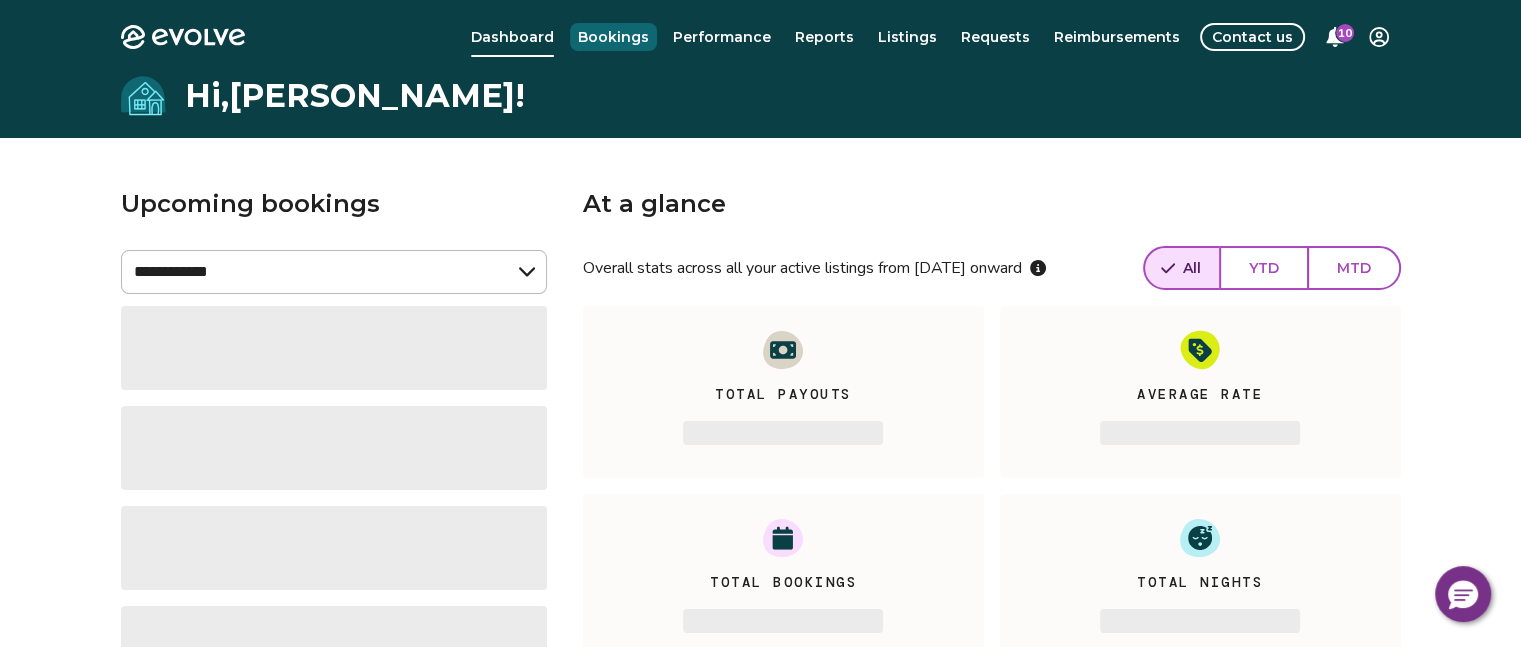 click on "Bookings" at bounding box center [613, 37] 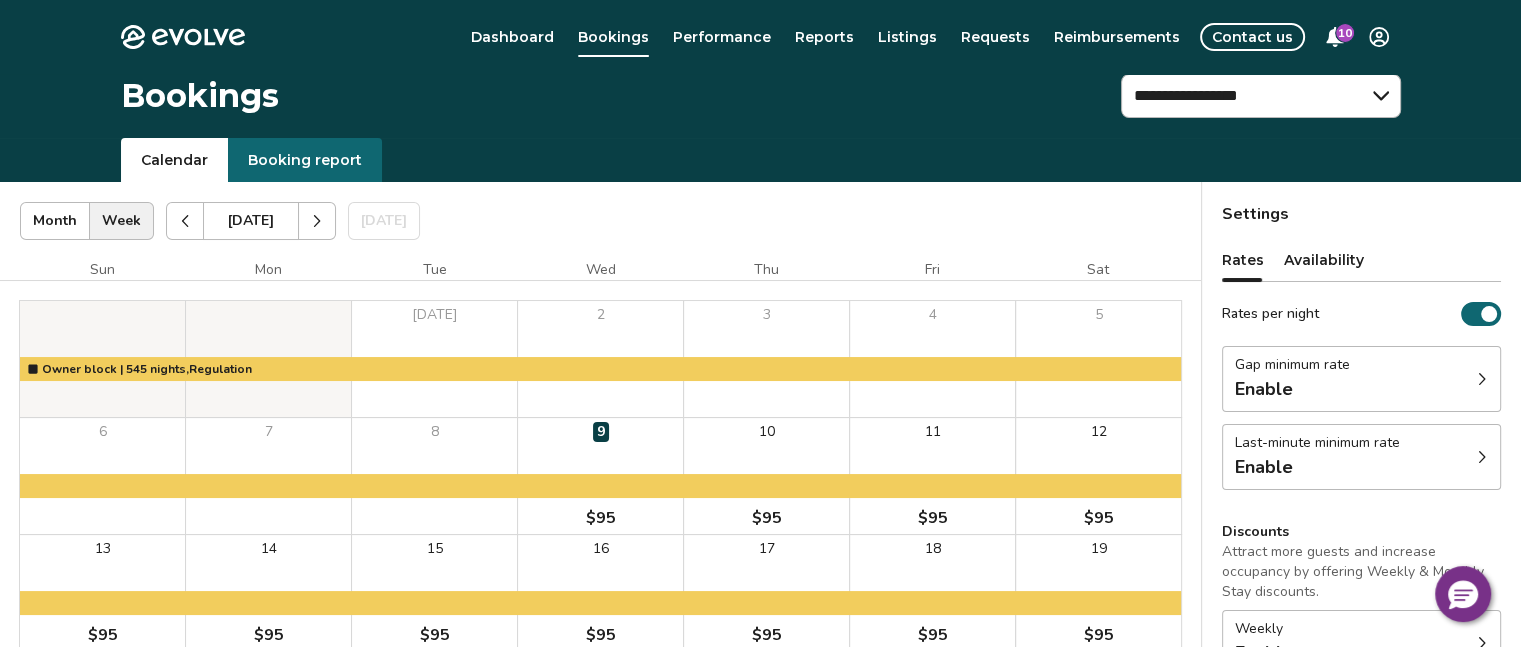 click on "Dashboard" at bounding box center (512, 37) 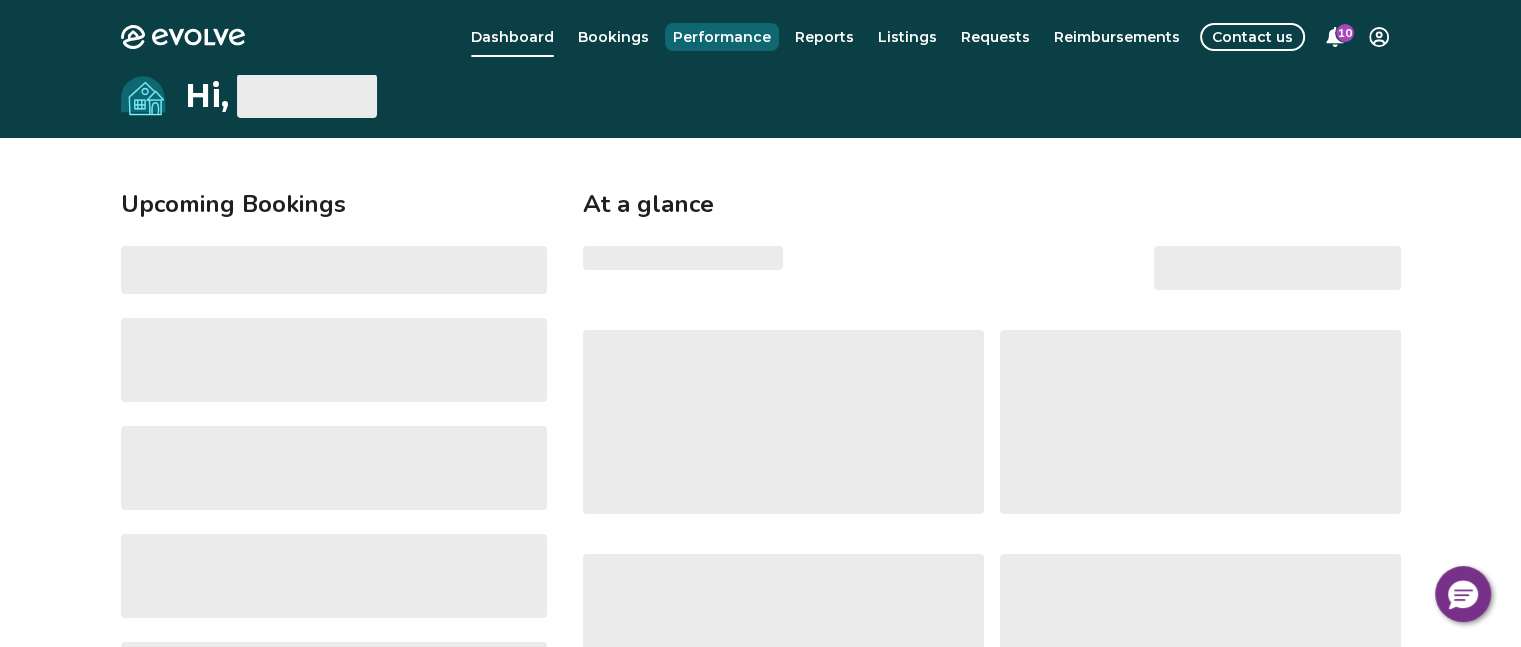 click on "Performance" at bounding box center (722, 37) 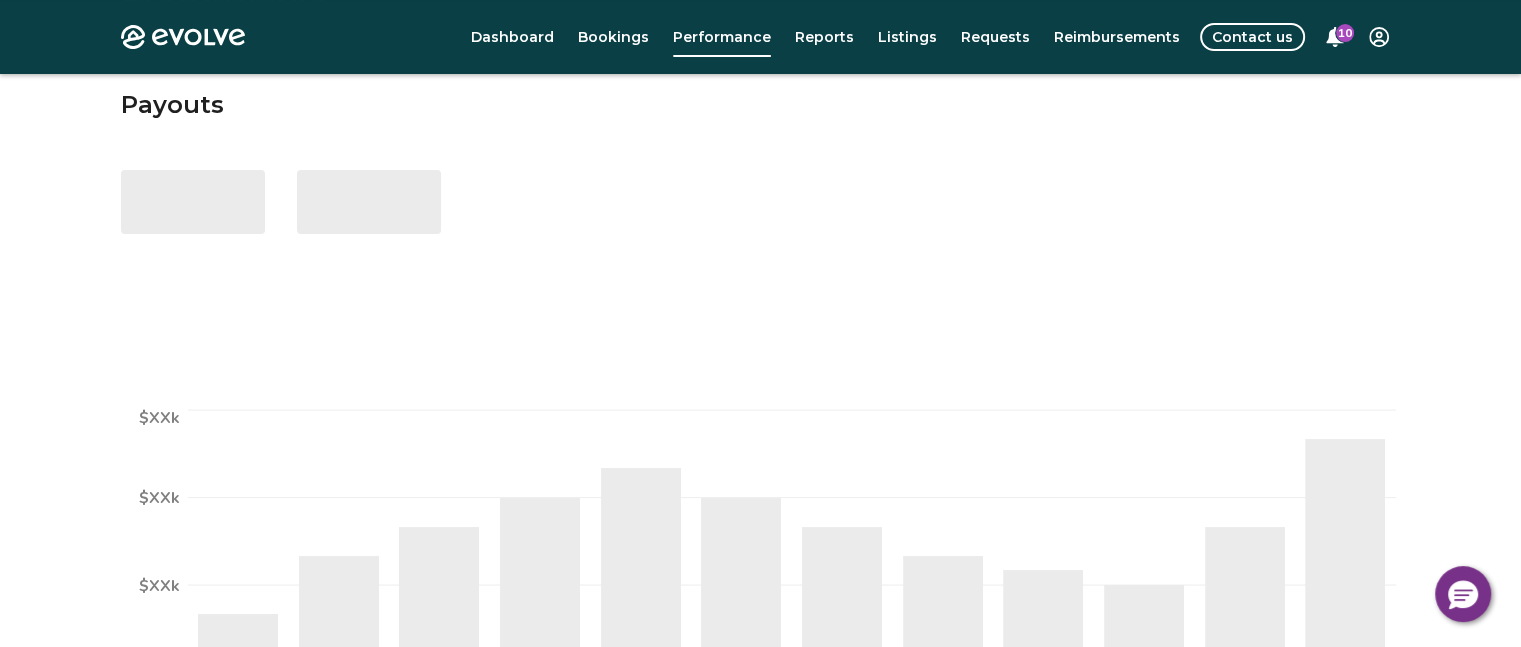 scroll, scrollTop: 0, scrollLeft: 0, axis: both 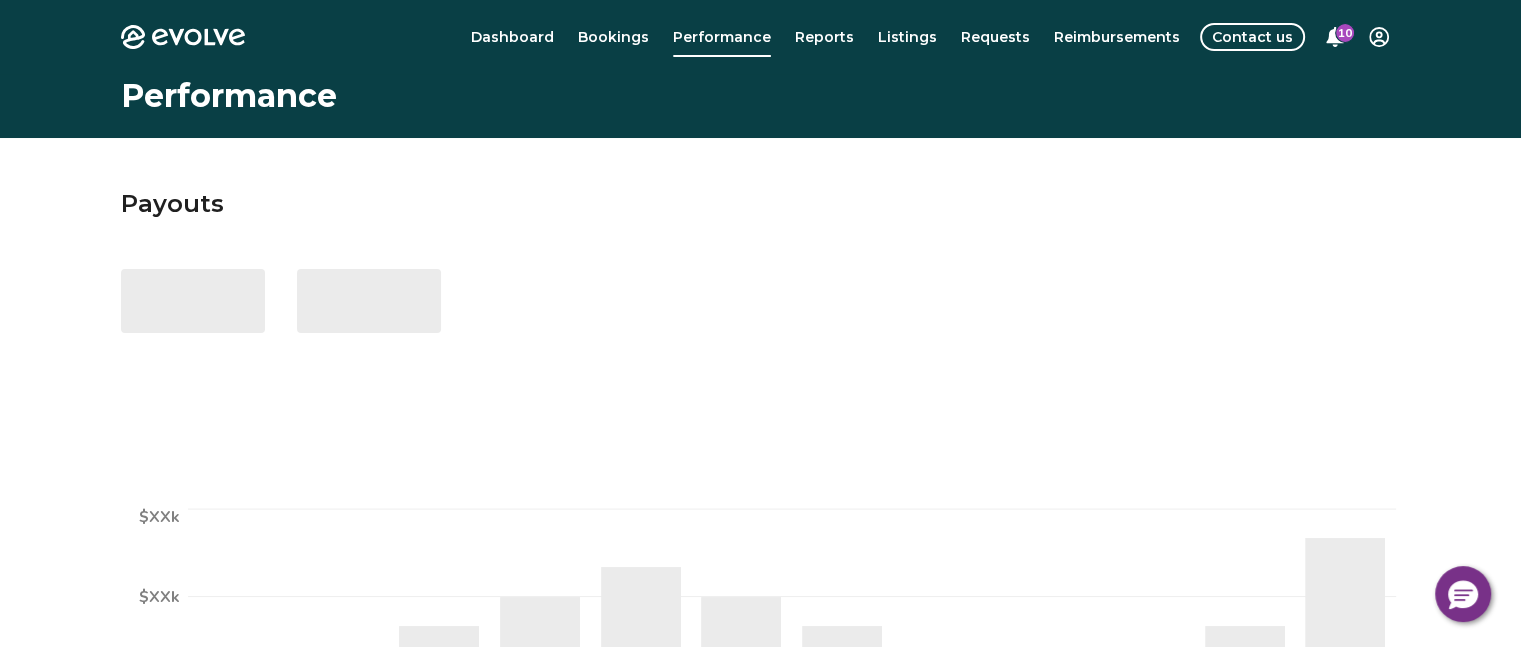 select on "****" 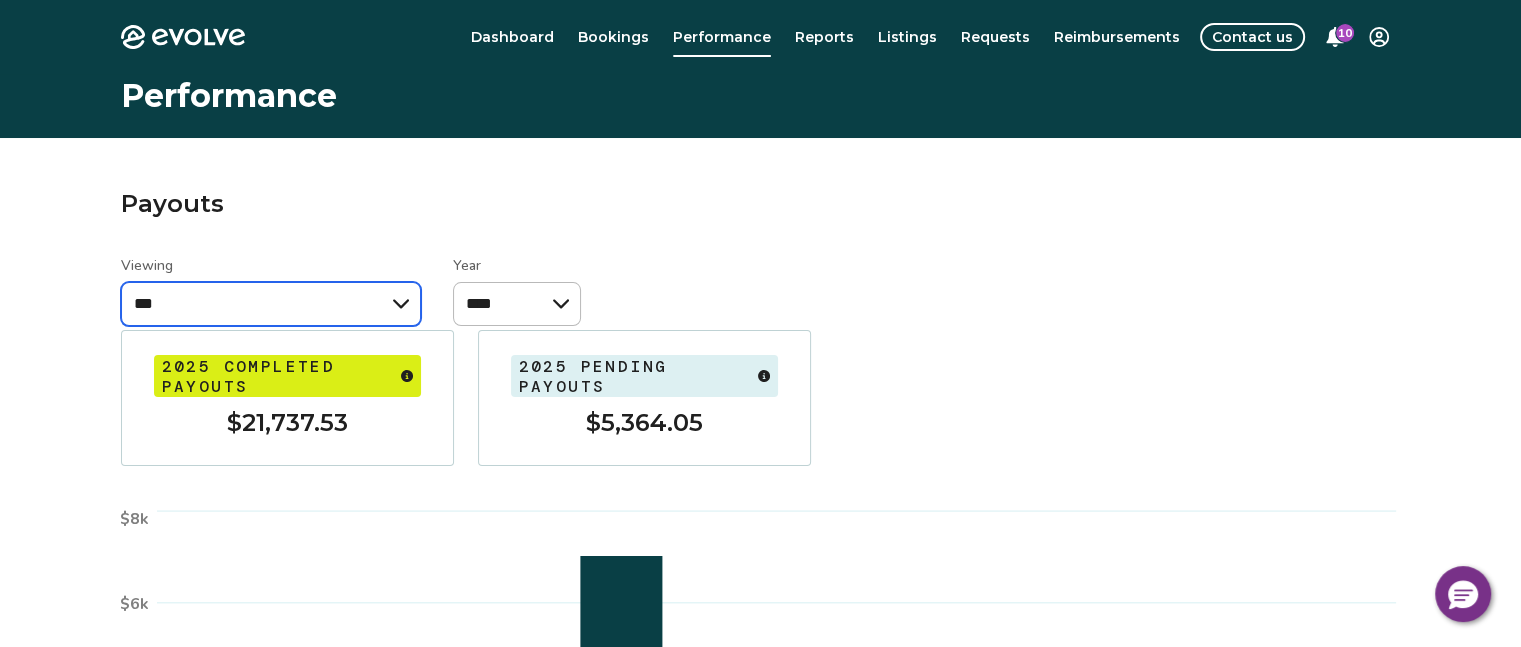 click on "**********" at bounding box center [271, 304] 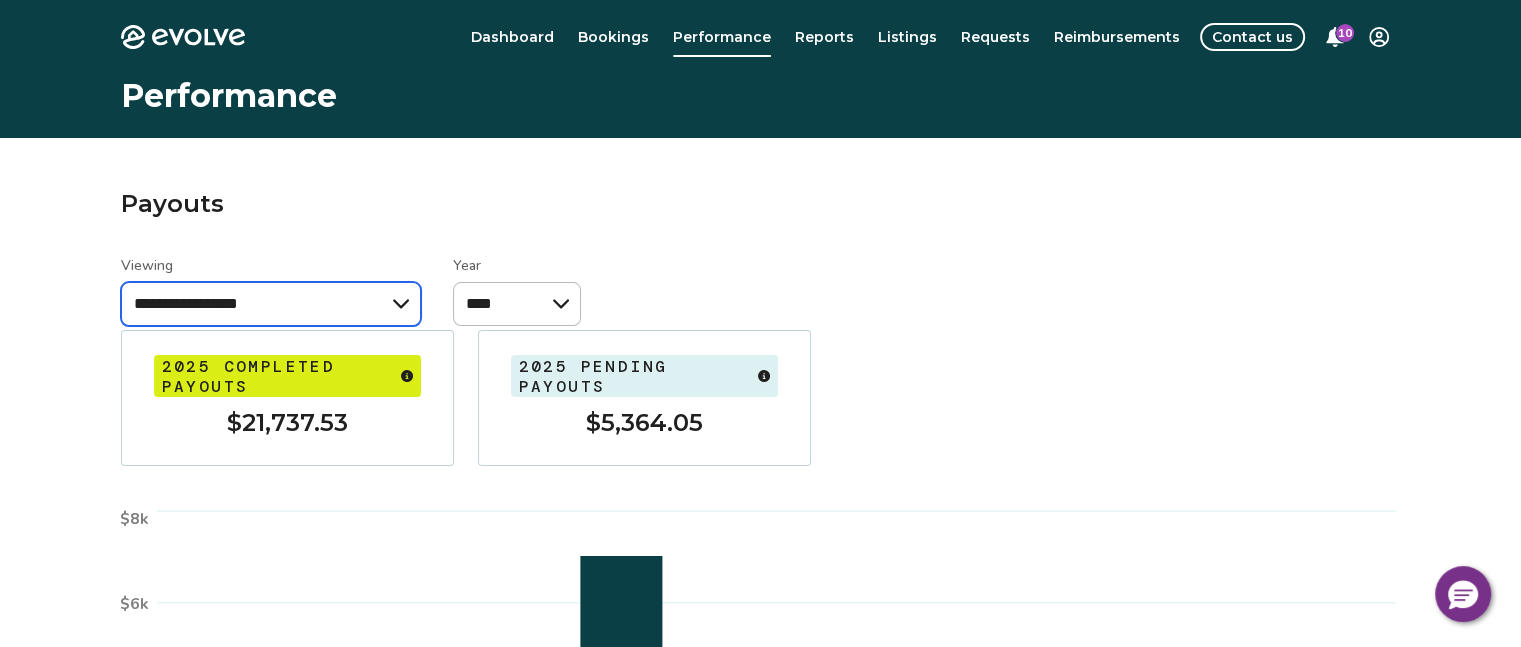 click on "**********" at bounding box center [271, 304] 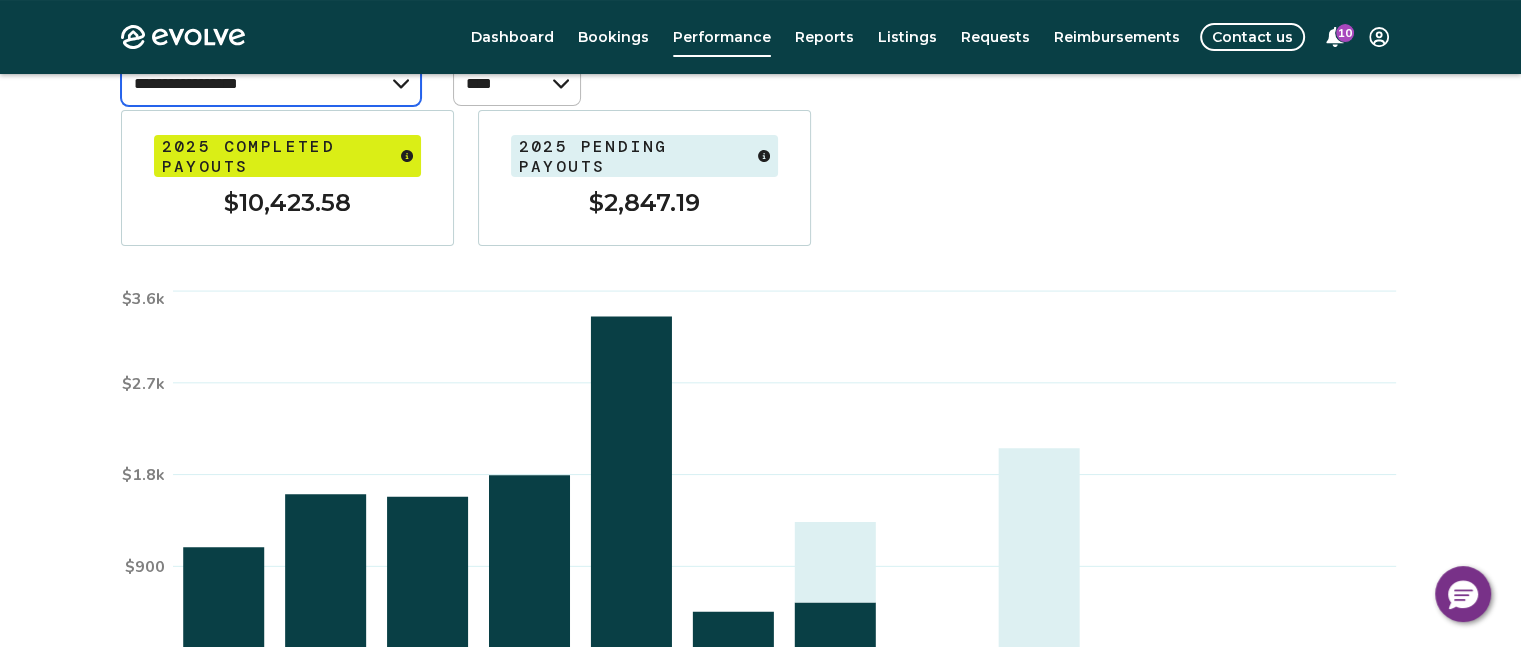 scroll, scrollTop: 0, scrollLeft: 0, axis: both 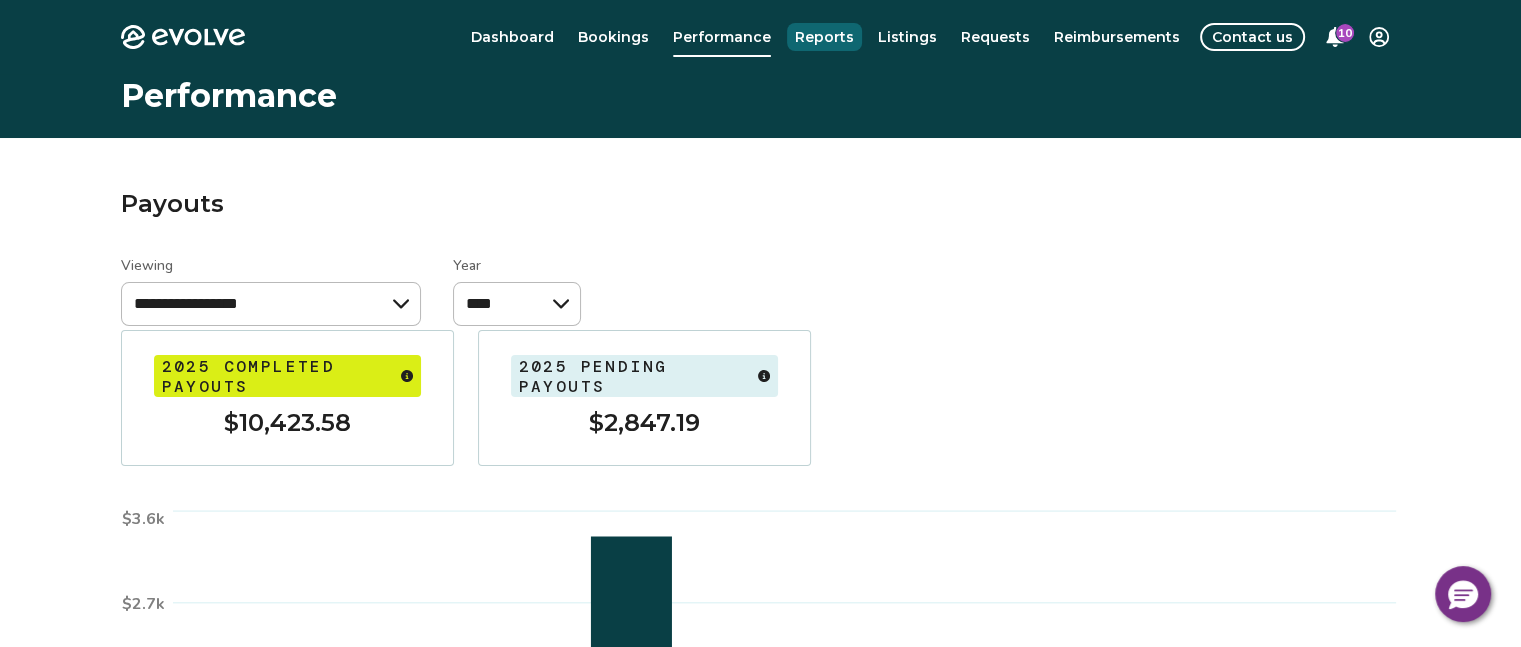click on "Reports" at bounding box center (824, 37) 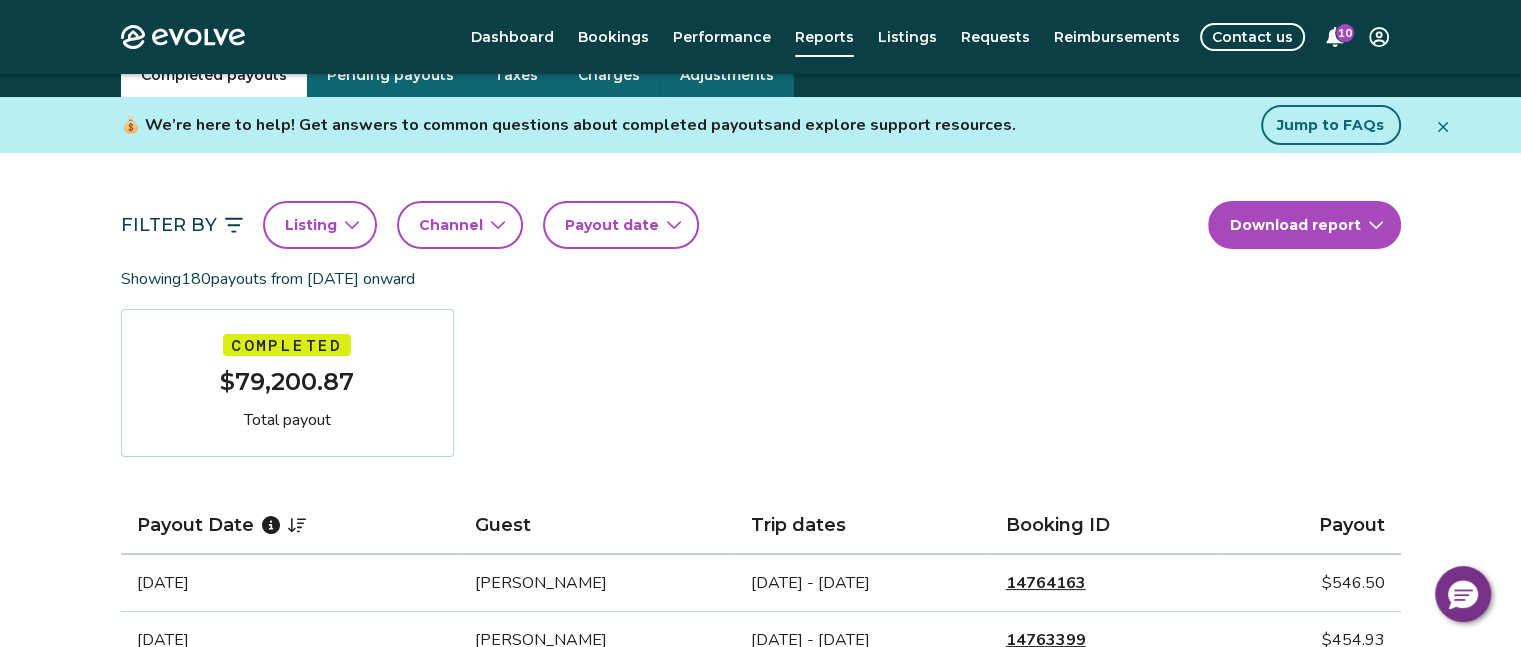 scroll, scrollTop: 126, scrollLeft: 0, axis: vertical 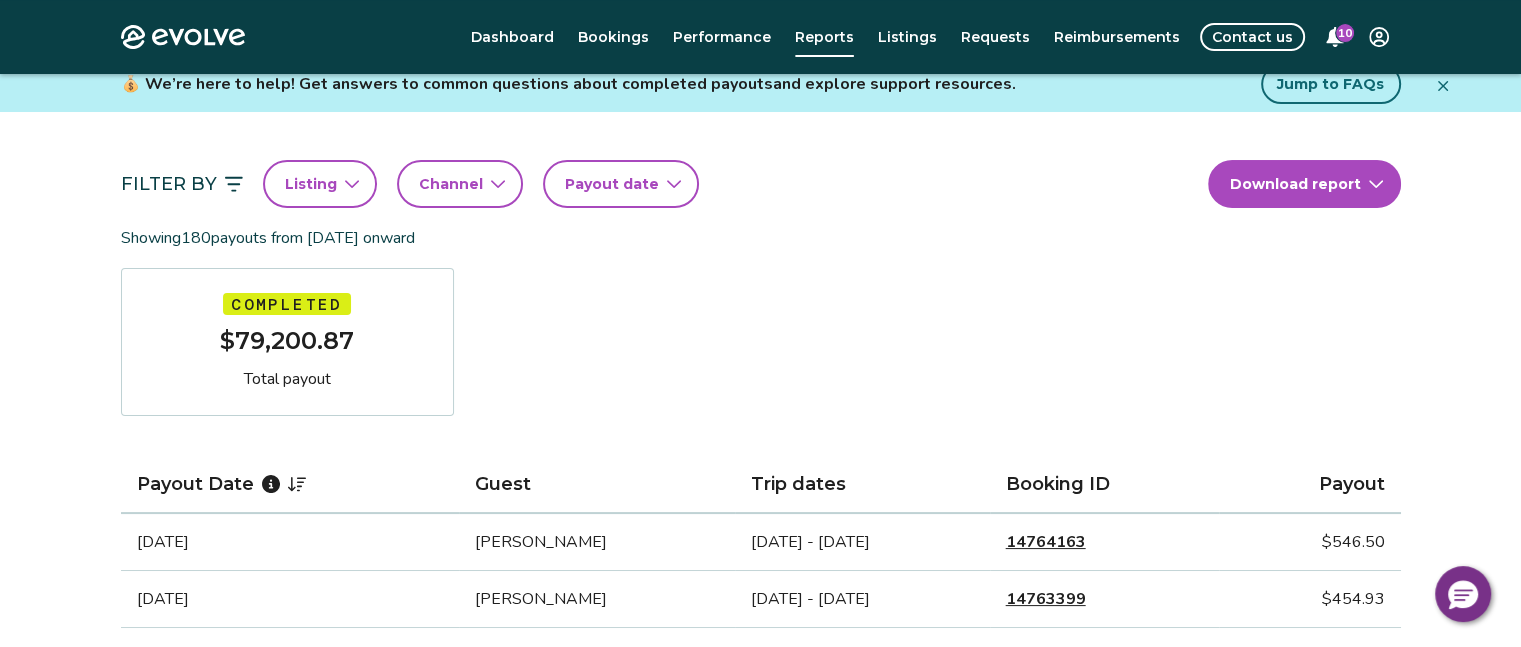 click 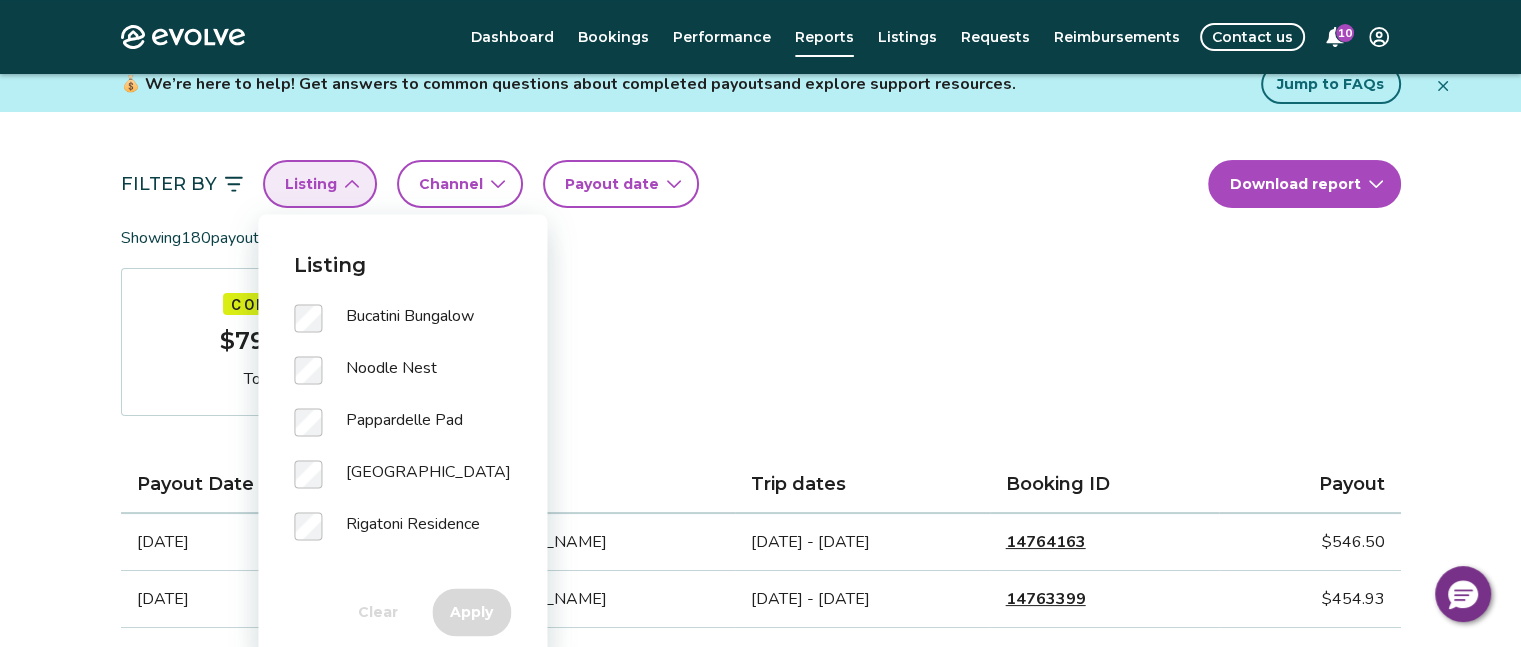 click on "Pappardelle Pad" at bounding box center [404, 422] 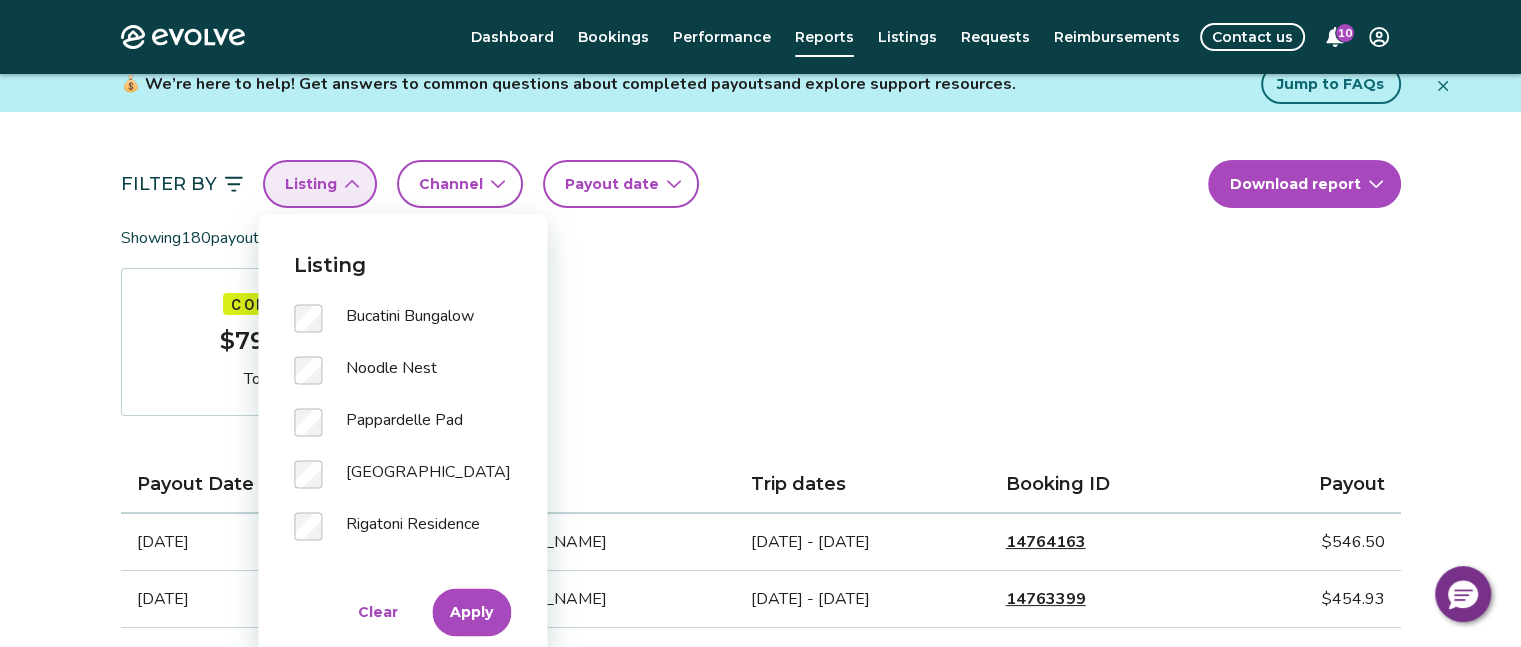 click on "Apply" at bounding box center (471, 612) 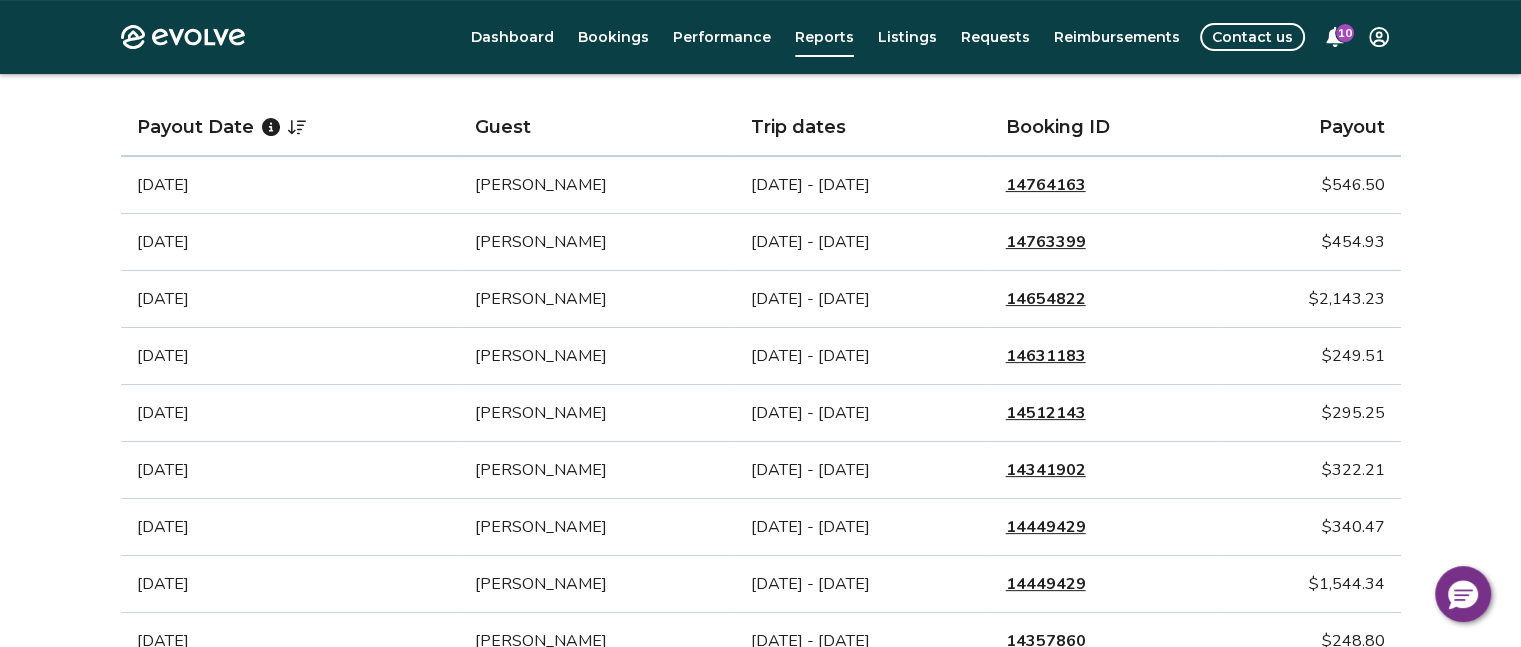 scroll, scrollTop: 492, scrollLeft: 0, axis: vertical 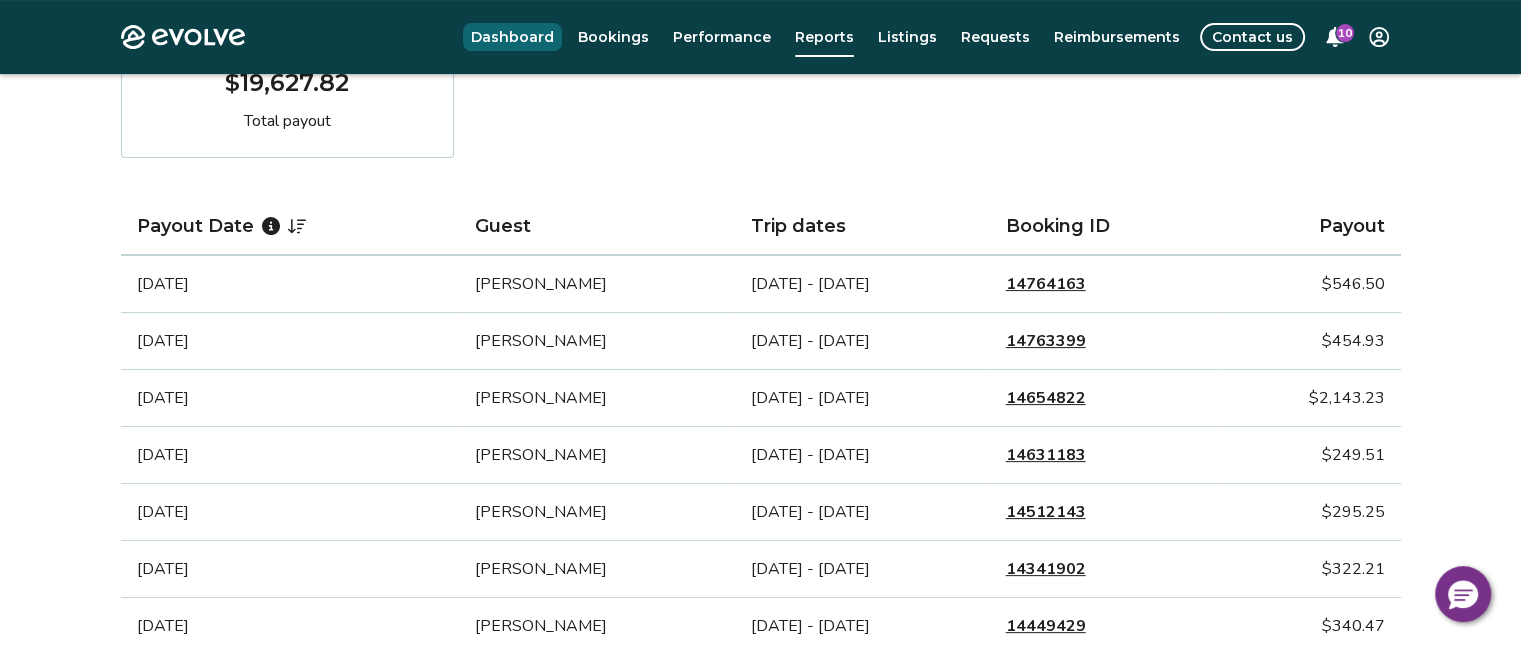 click on "Dashboard" at bounding box center (512, 37) 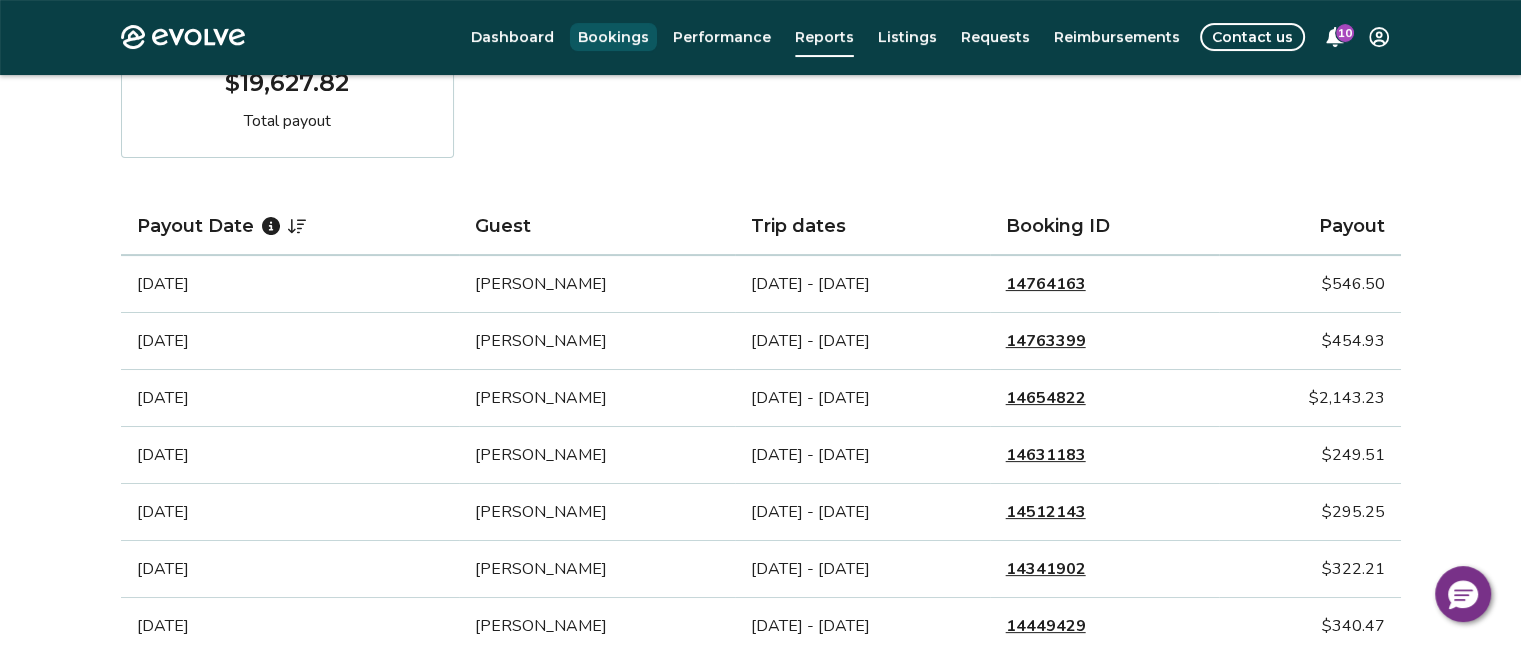 scroll, scrollTop: 0, scrollLeft: 0, axis: both 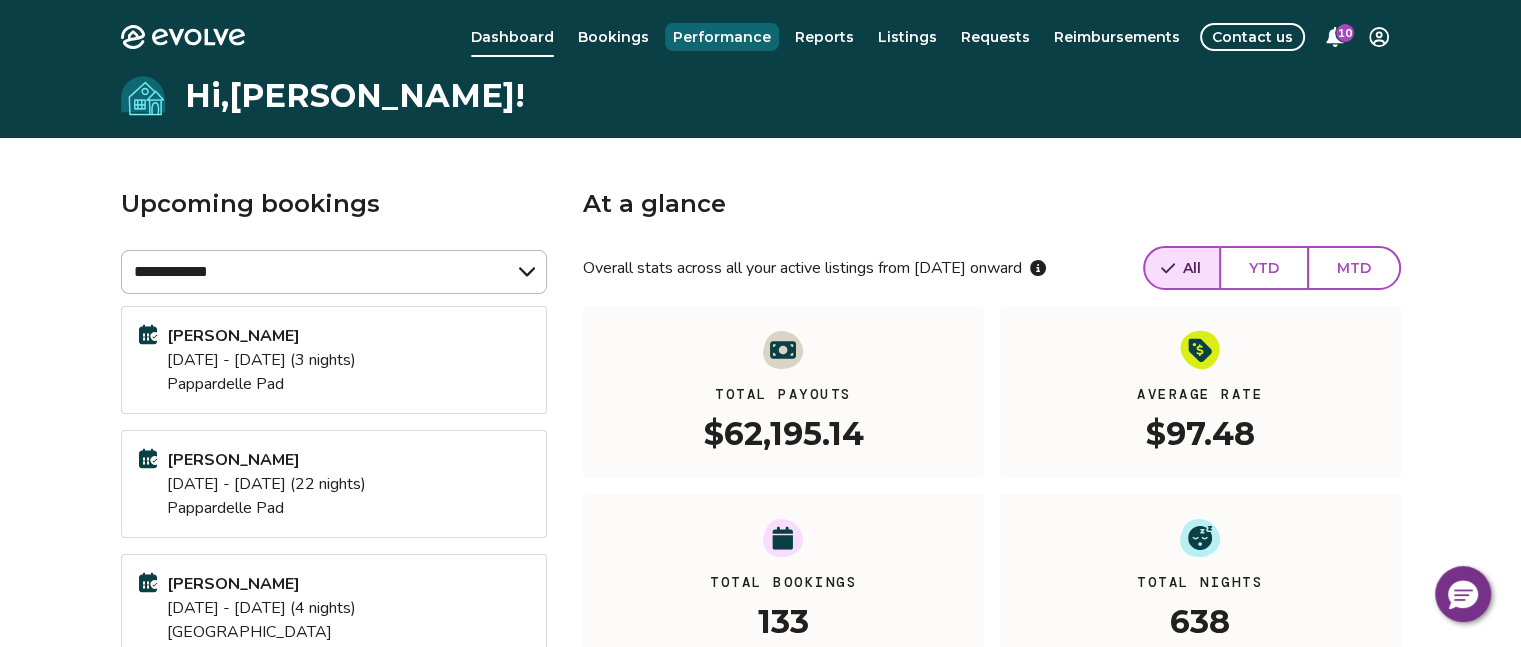 click on "Performance" at bounding box center [722, 37] 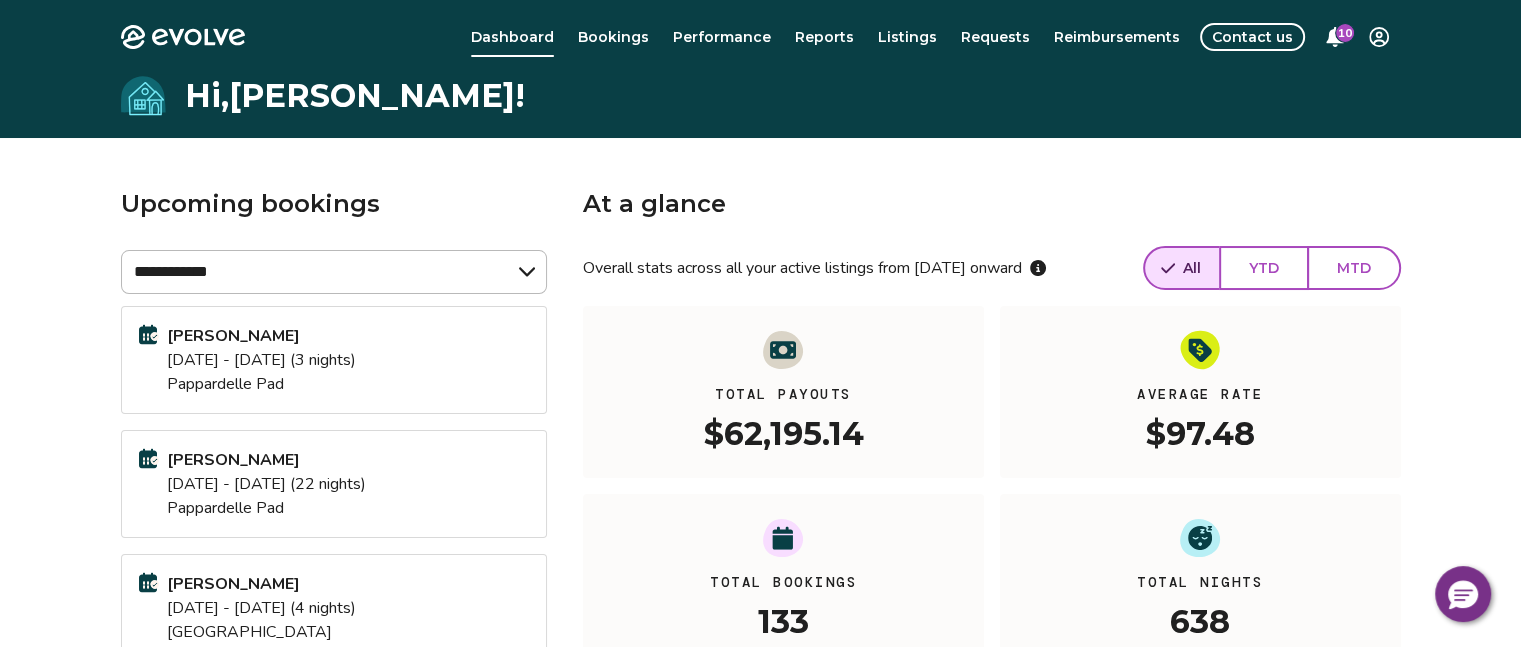 select on "**********" 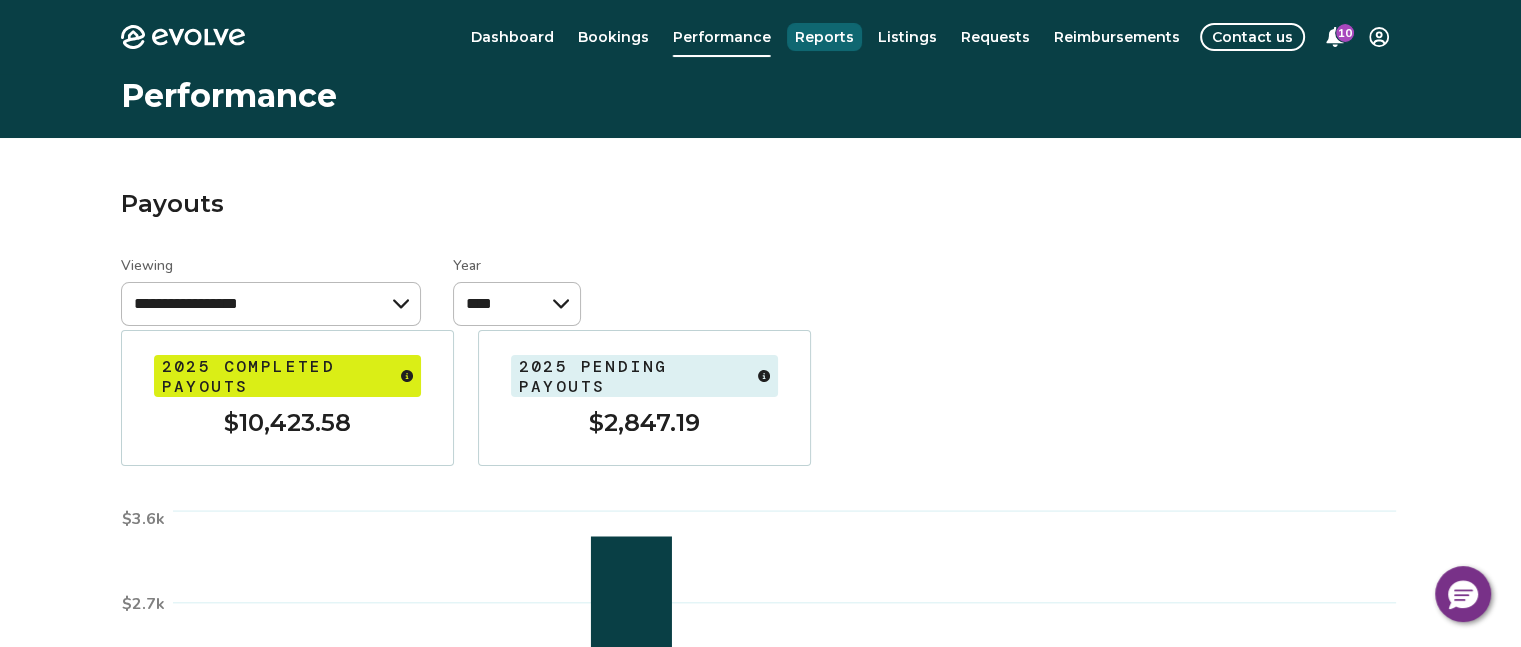 click on "Reports" at bounding box center (824, 37) 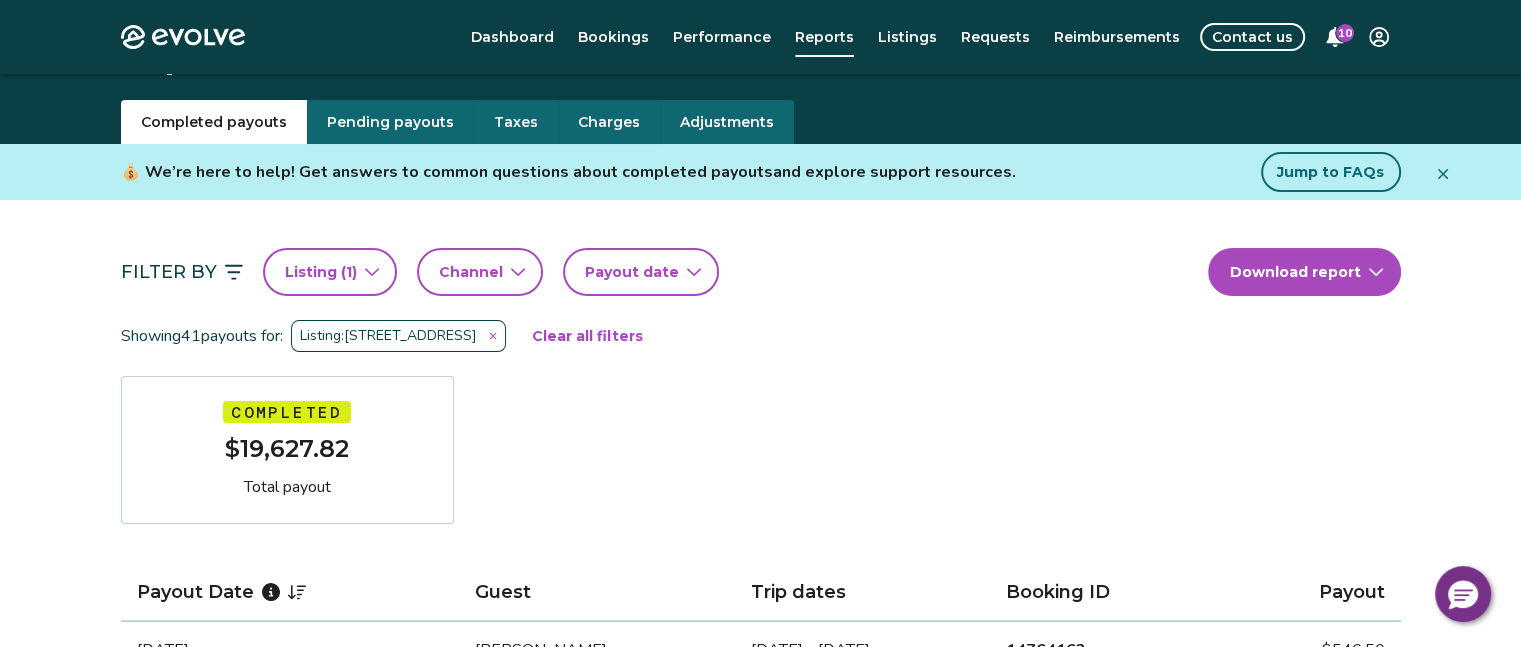 scroll, scrollTop: 28, scrollLeft: 0, axis: vertical 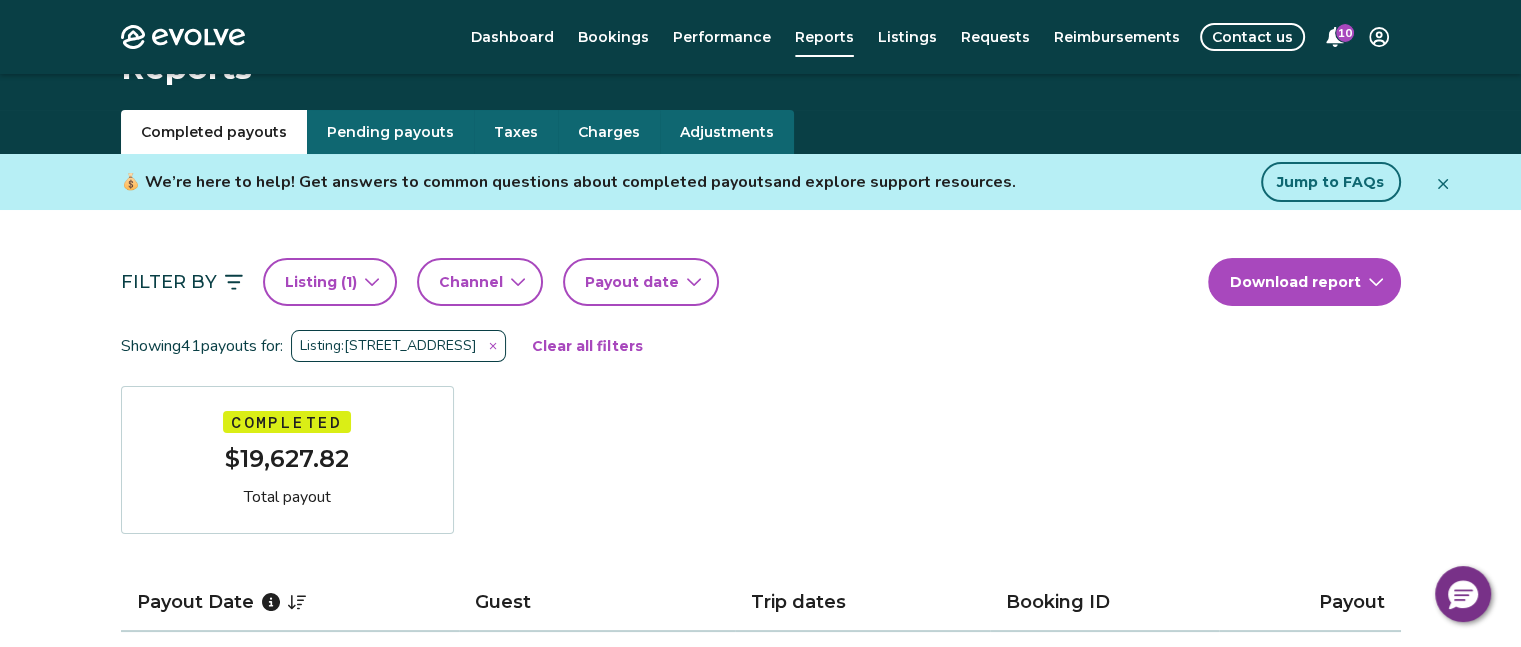 click on "Listing:" at bounding box center (322, 346) 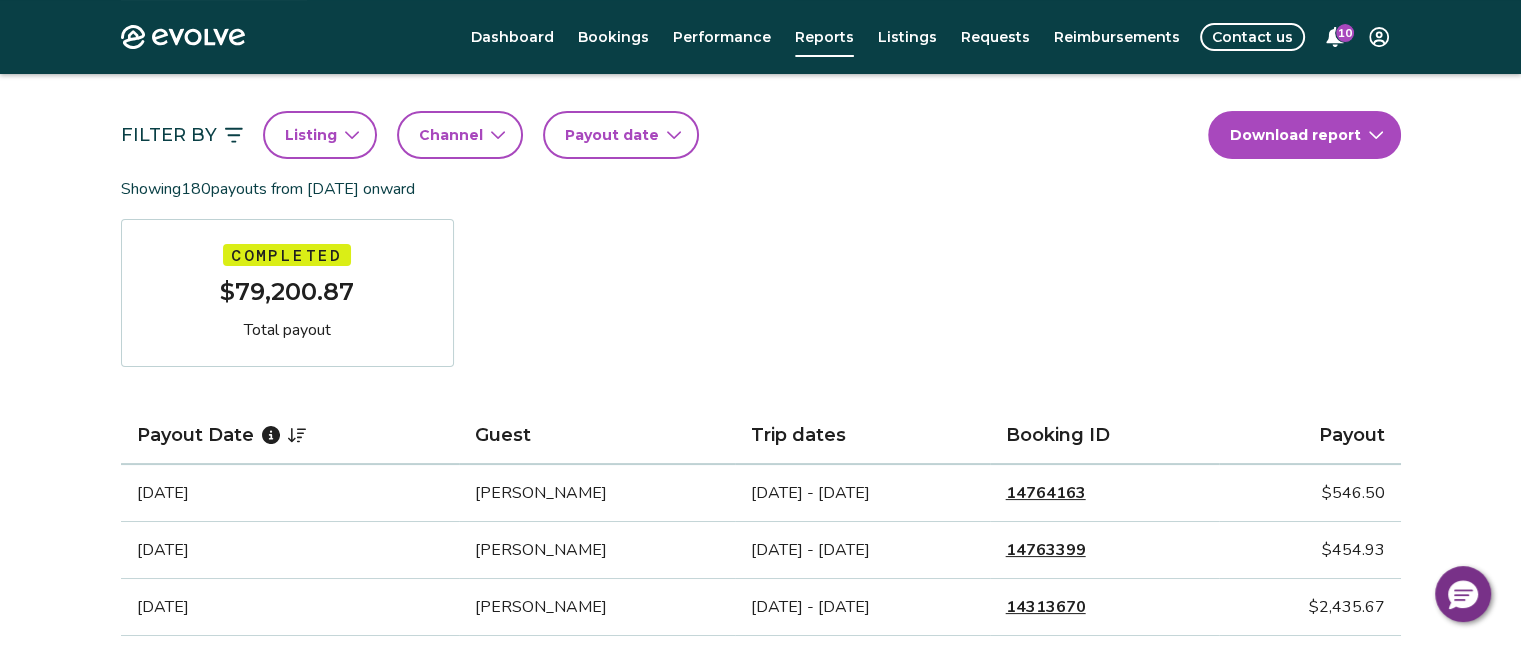 scroll, scrollTop: 178, scrollLeft: 0, axis: vertical 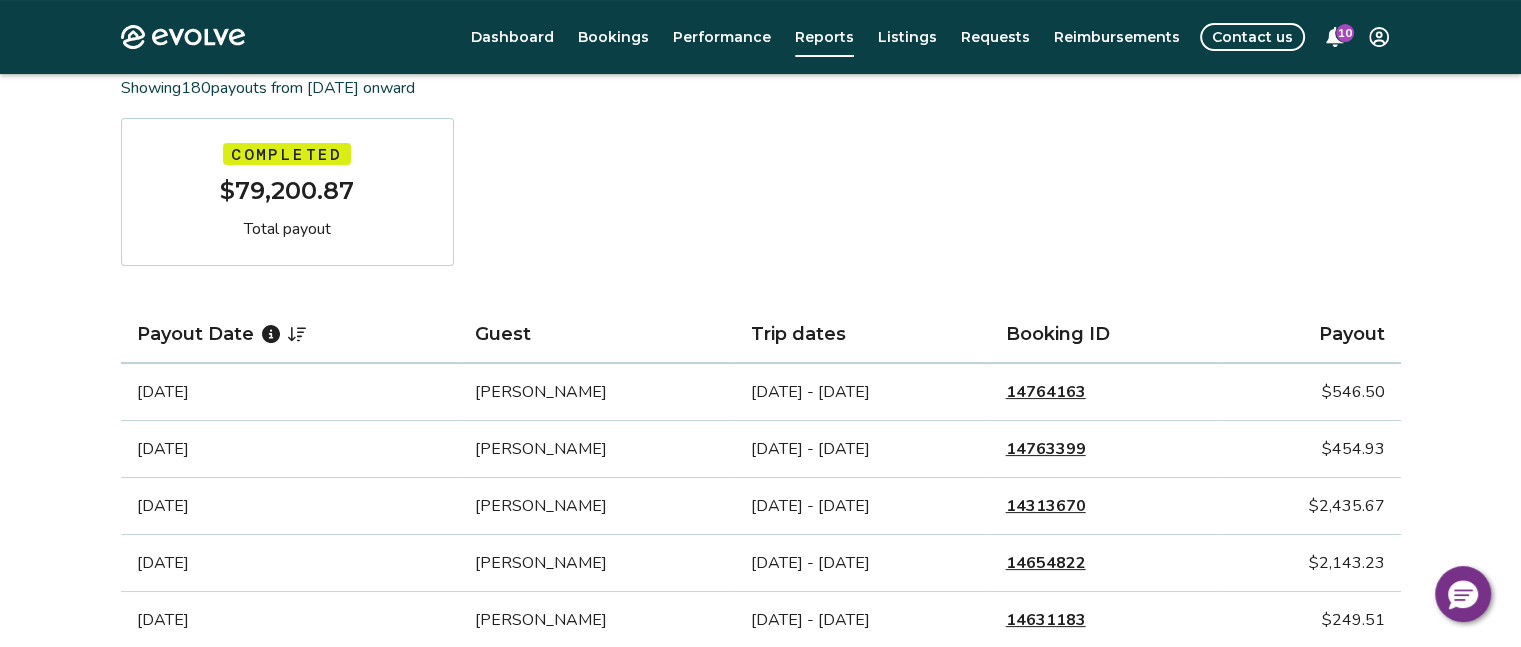 click on "14313670" at bounding box center (1046, 506) 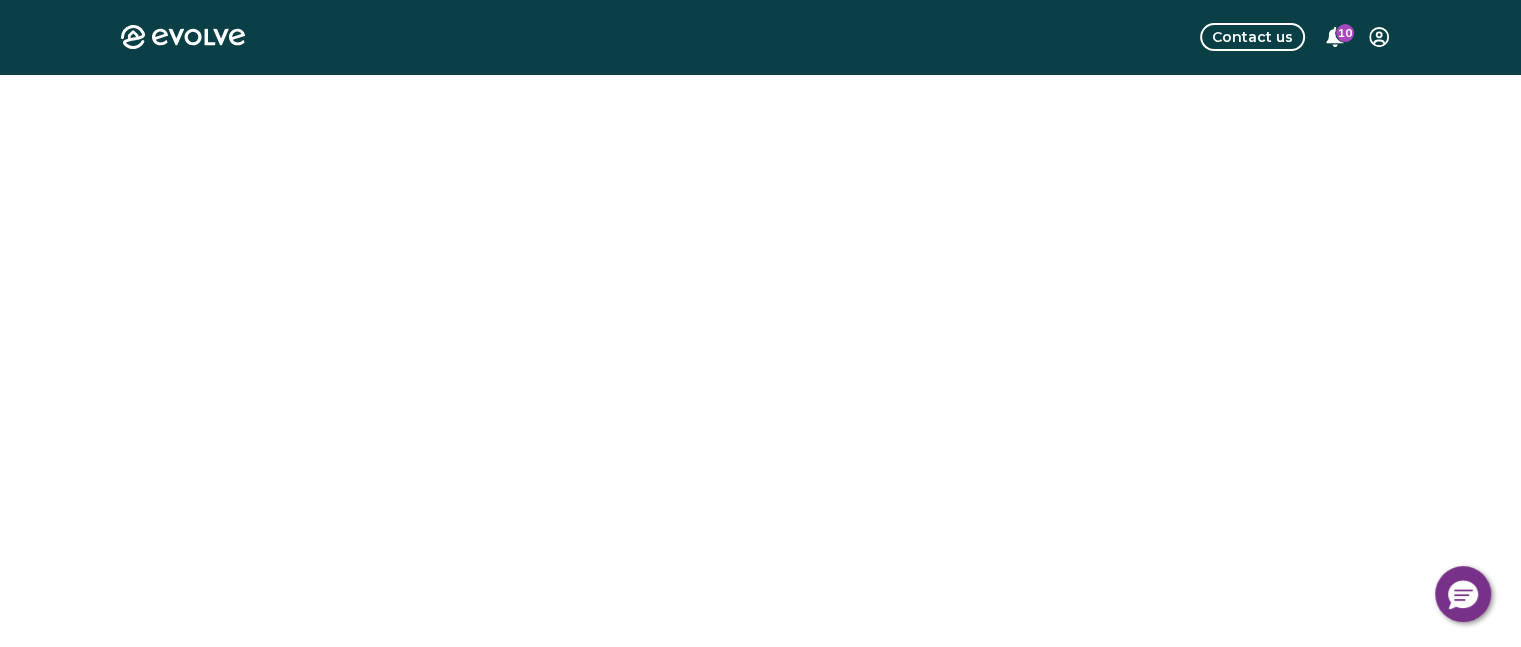 scroll, scrollTop: 0, scrollLeft: 0, axis: both 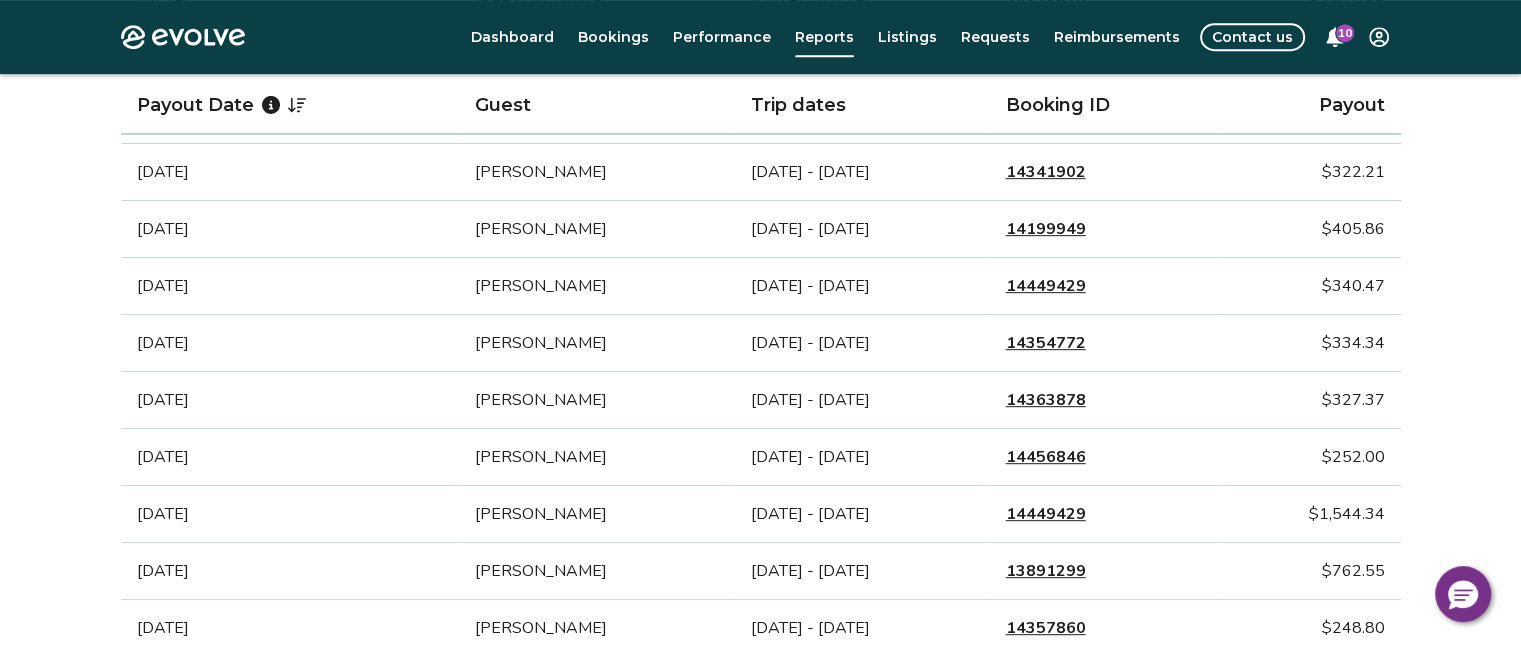 click on "14363878" at bounding box center (1046, 400) 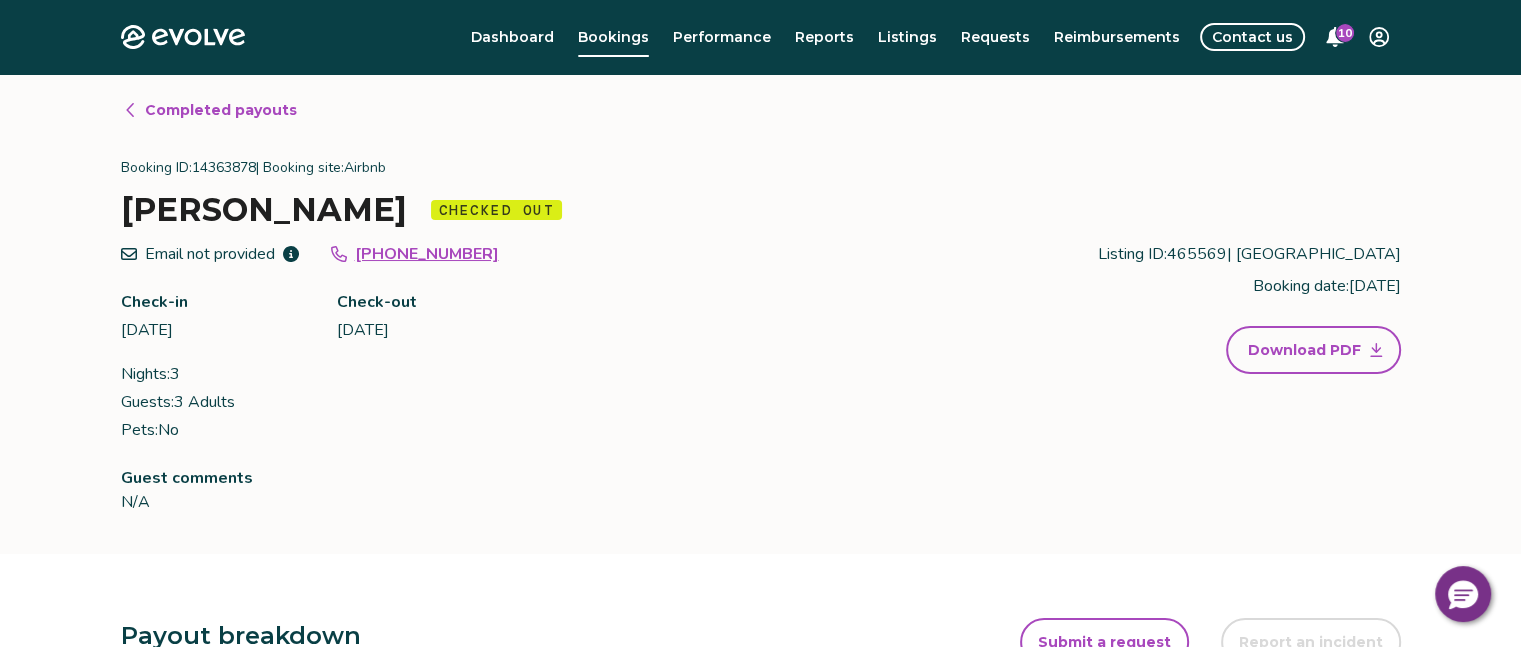 scroll, scrollTop: 952, scrollLeft: 0, axis: vertical 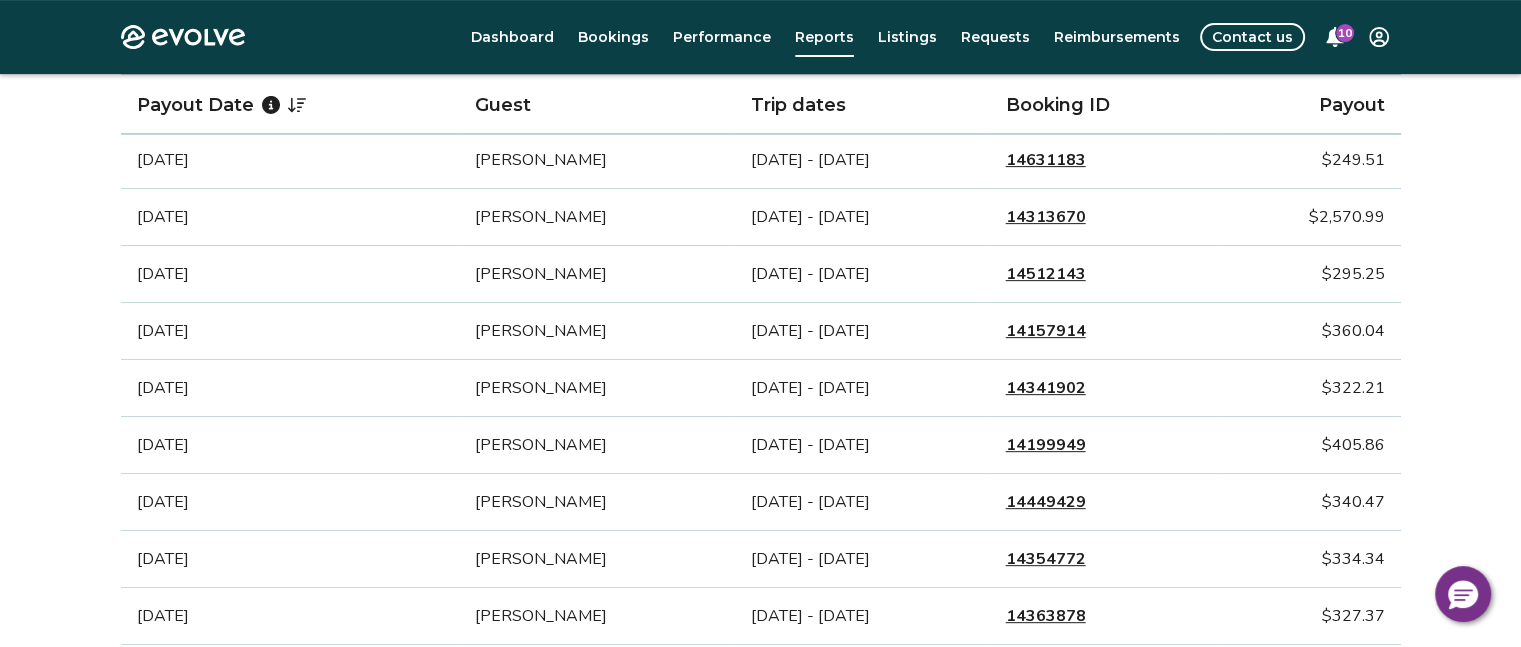 click on "14512143" at bounding box center [1046, 274] 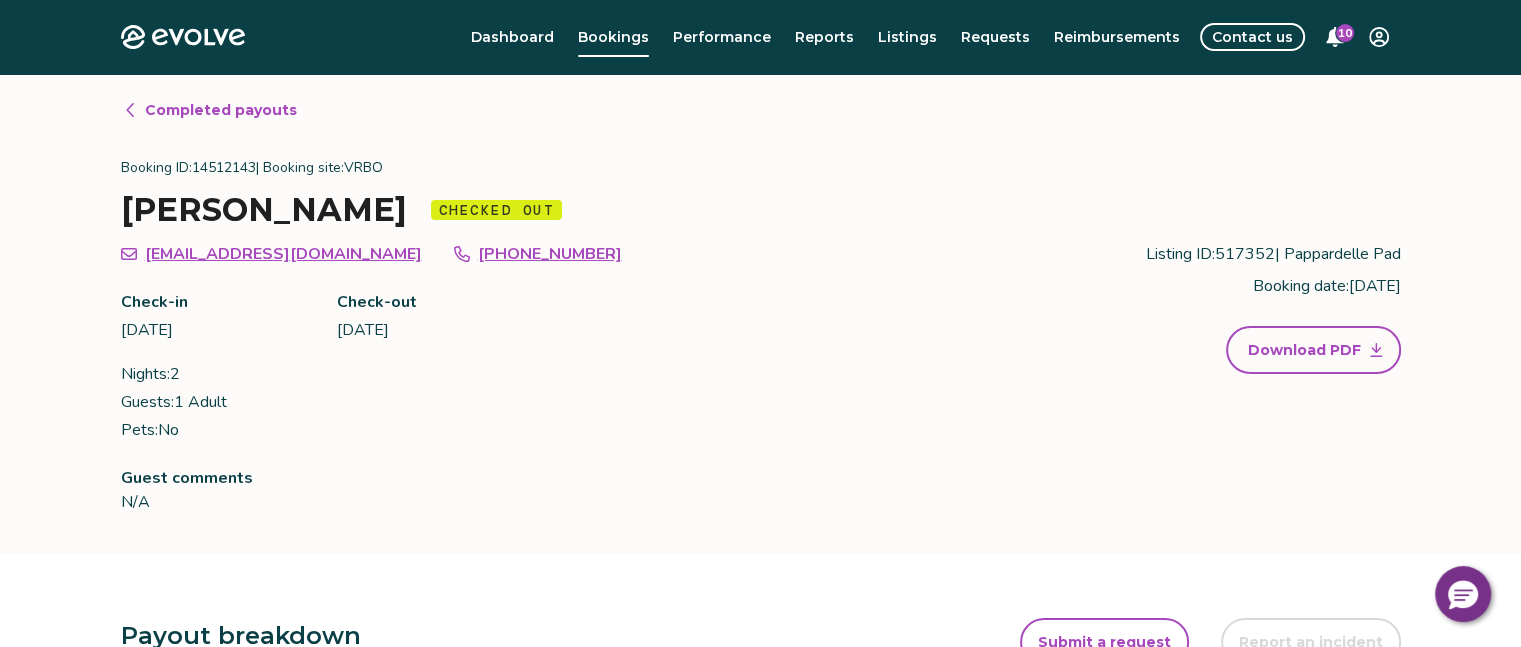 click on "Completed payouts" at bounding box center [221, 110] 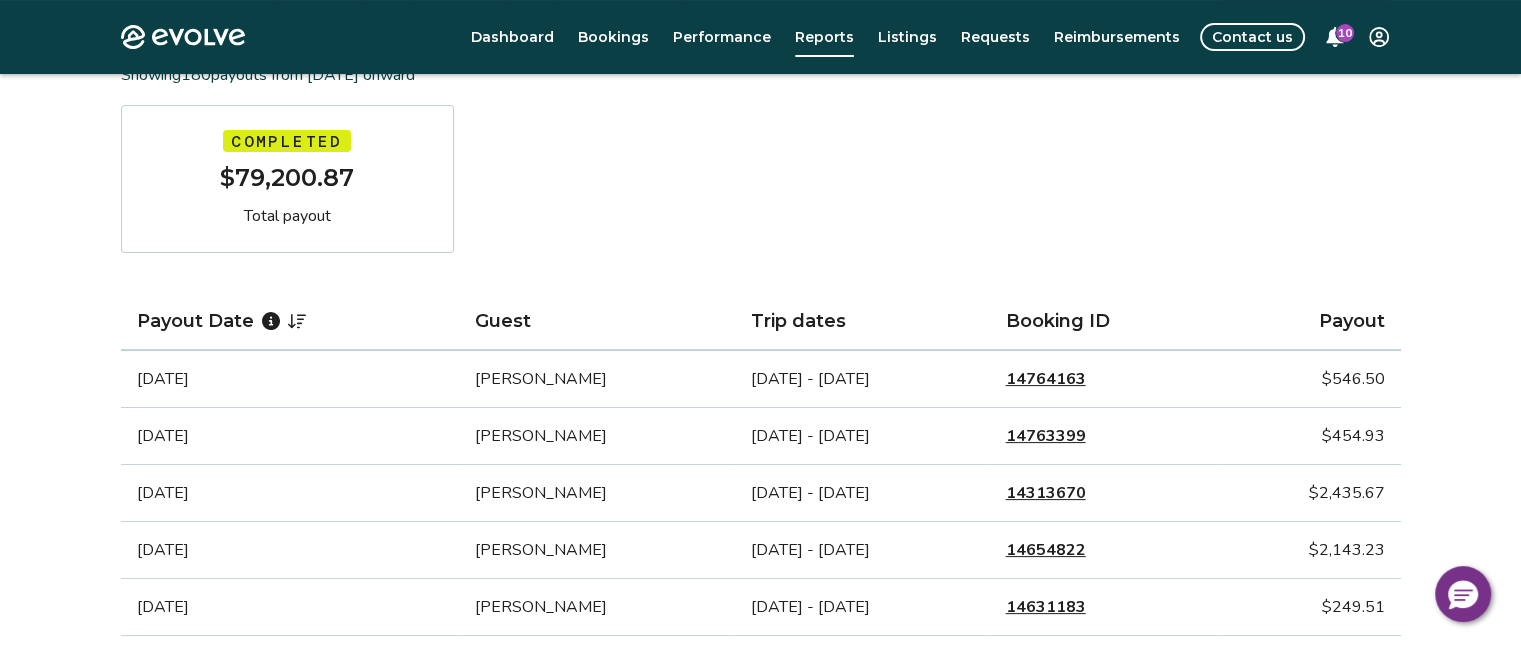scroll, scrollTop: 367, scrollLeft: 0, axis: vertical 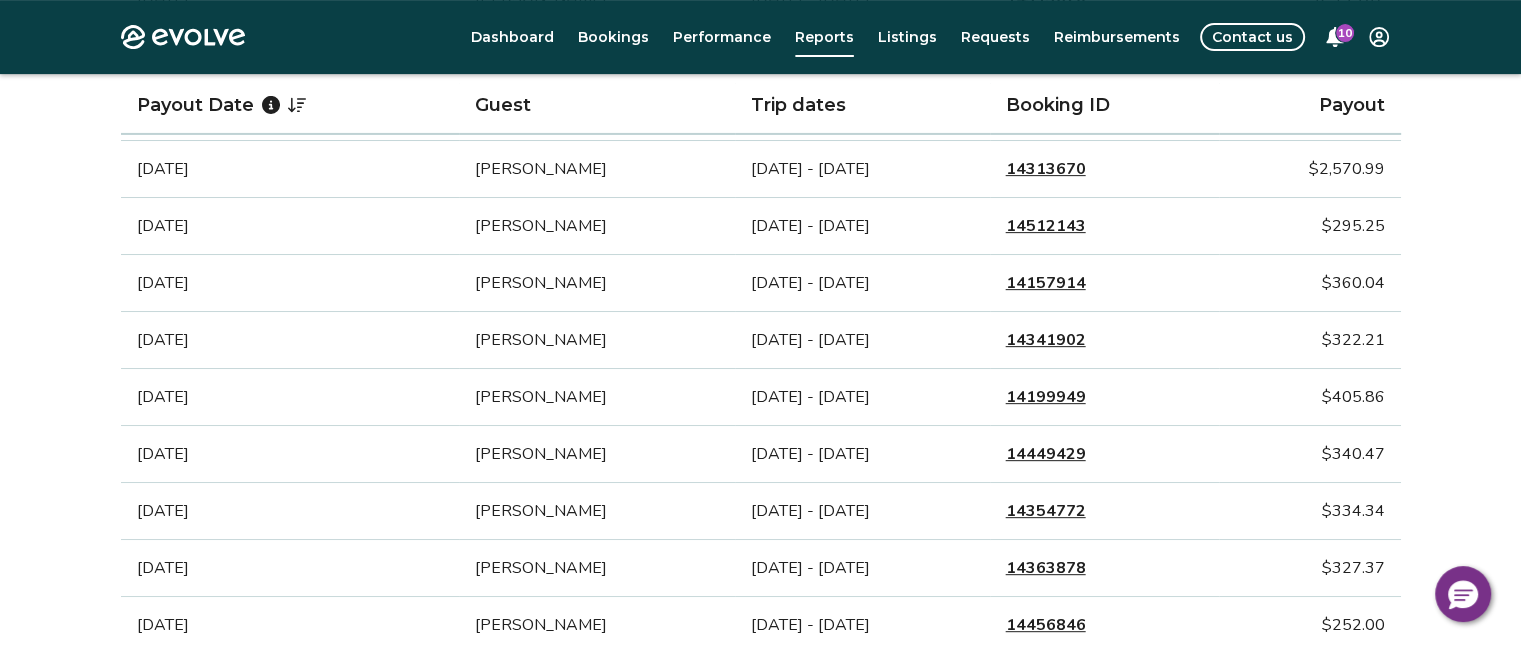 click on "14354772" at bounding box center [1046, 511] 